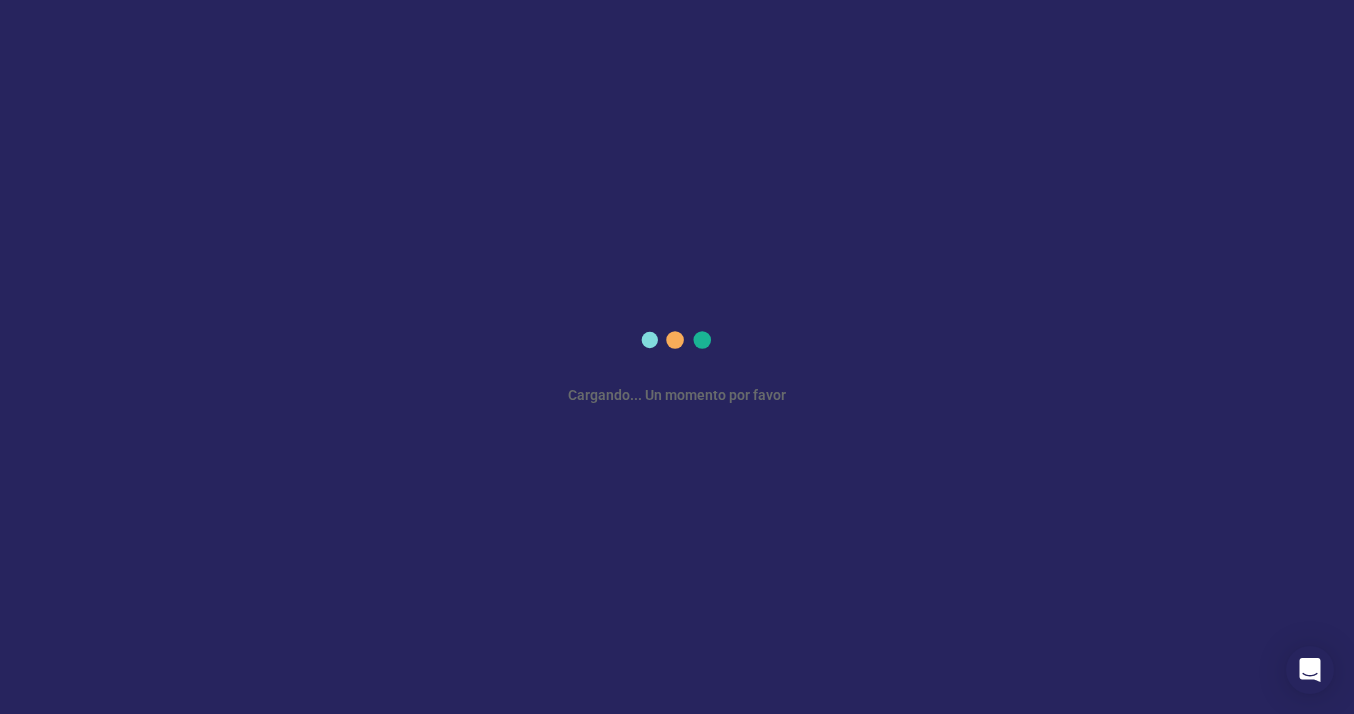 scroll, scrollTop: 0, scrollLeft: 0, axis: both 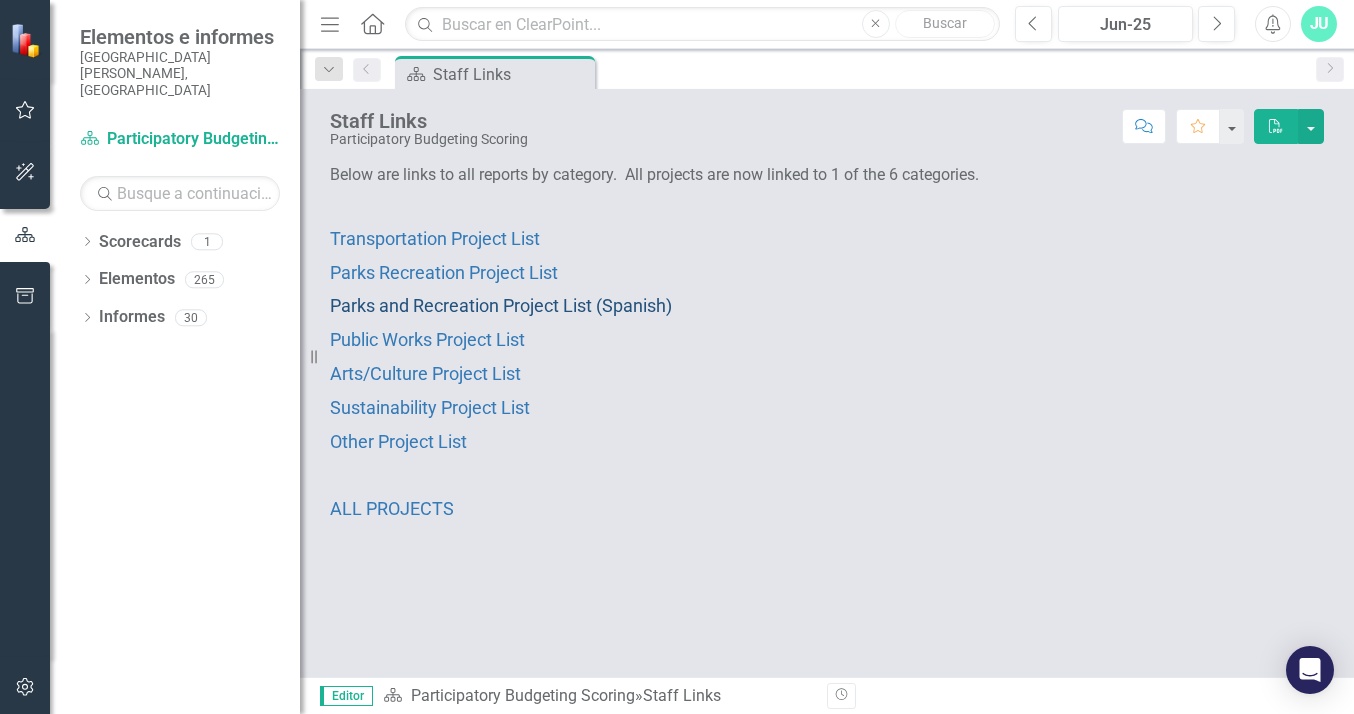 click on "Parks and Recreation Project List (Spanish)" at bounding box center [501, 305] 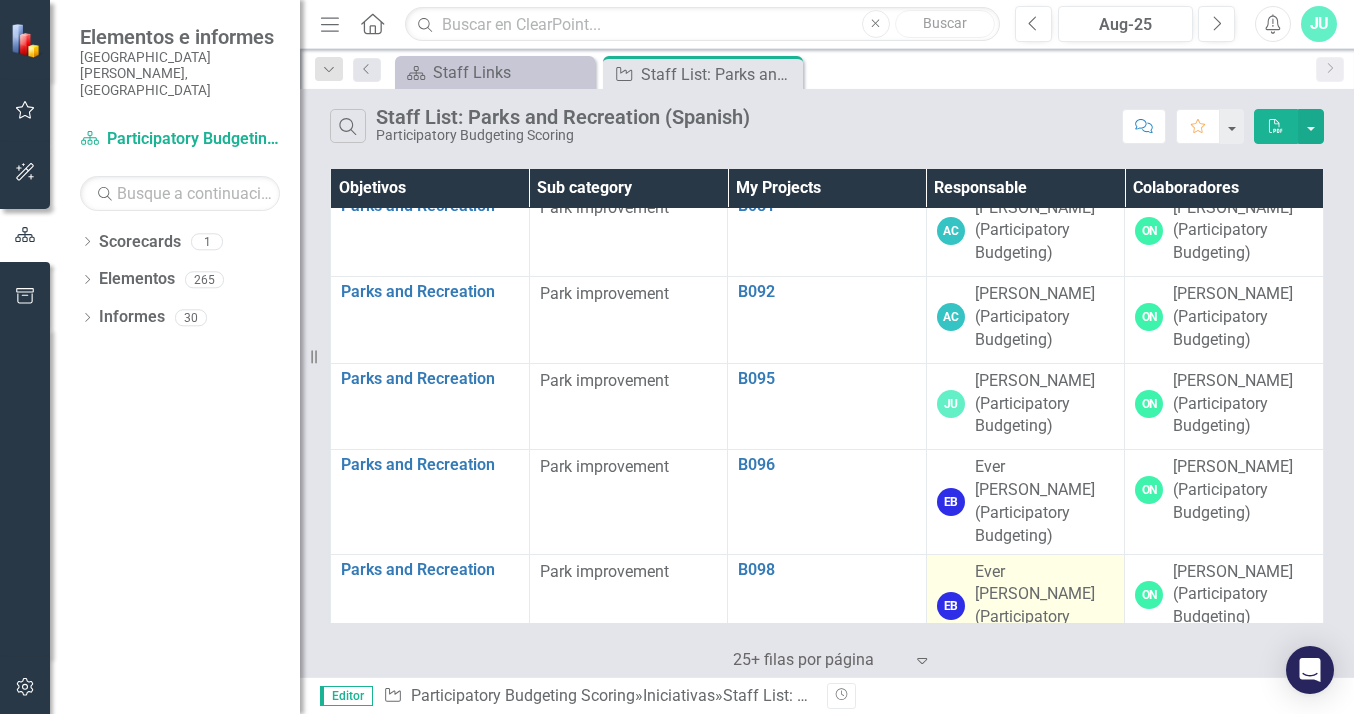 scroll, scrollTop: 1120, scrollLeft: 0, axis: vertical 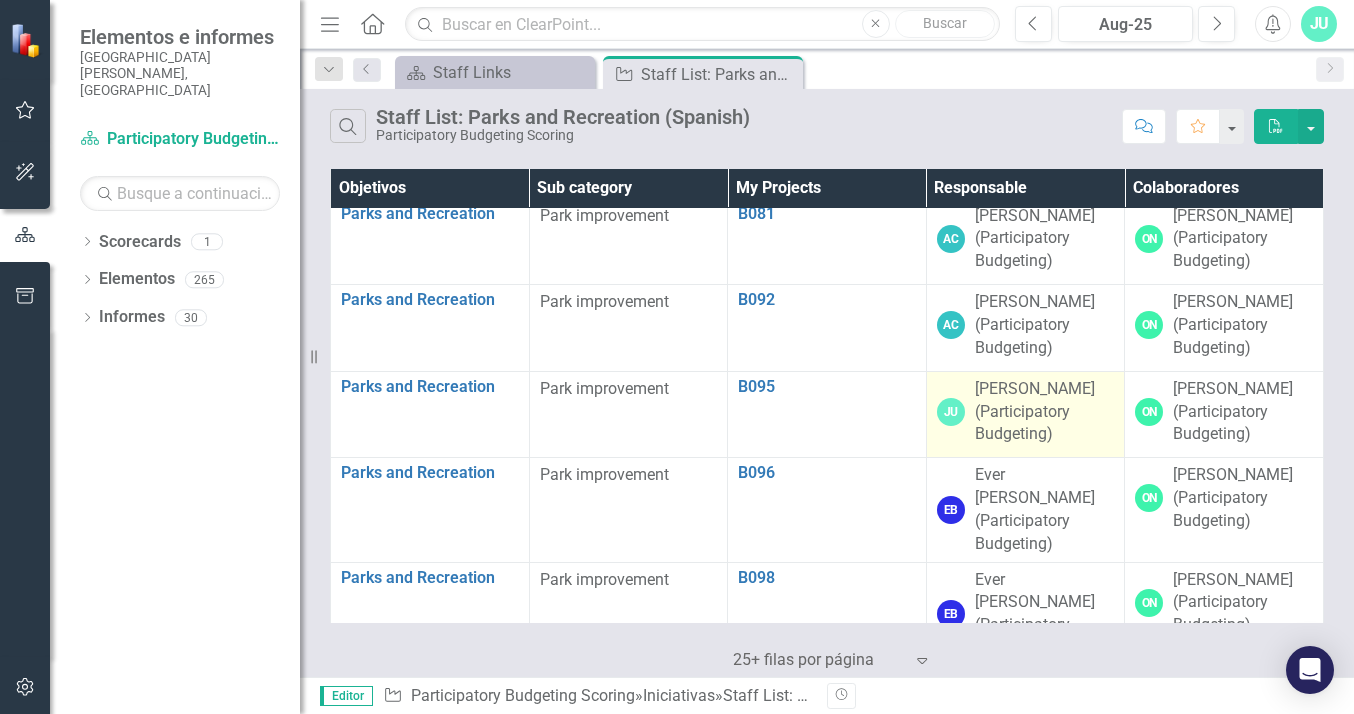 click on "JU [PERSON_NAME] (Participatory Budgeting)" at bounding box center [1026, 412] 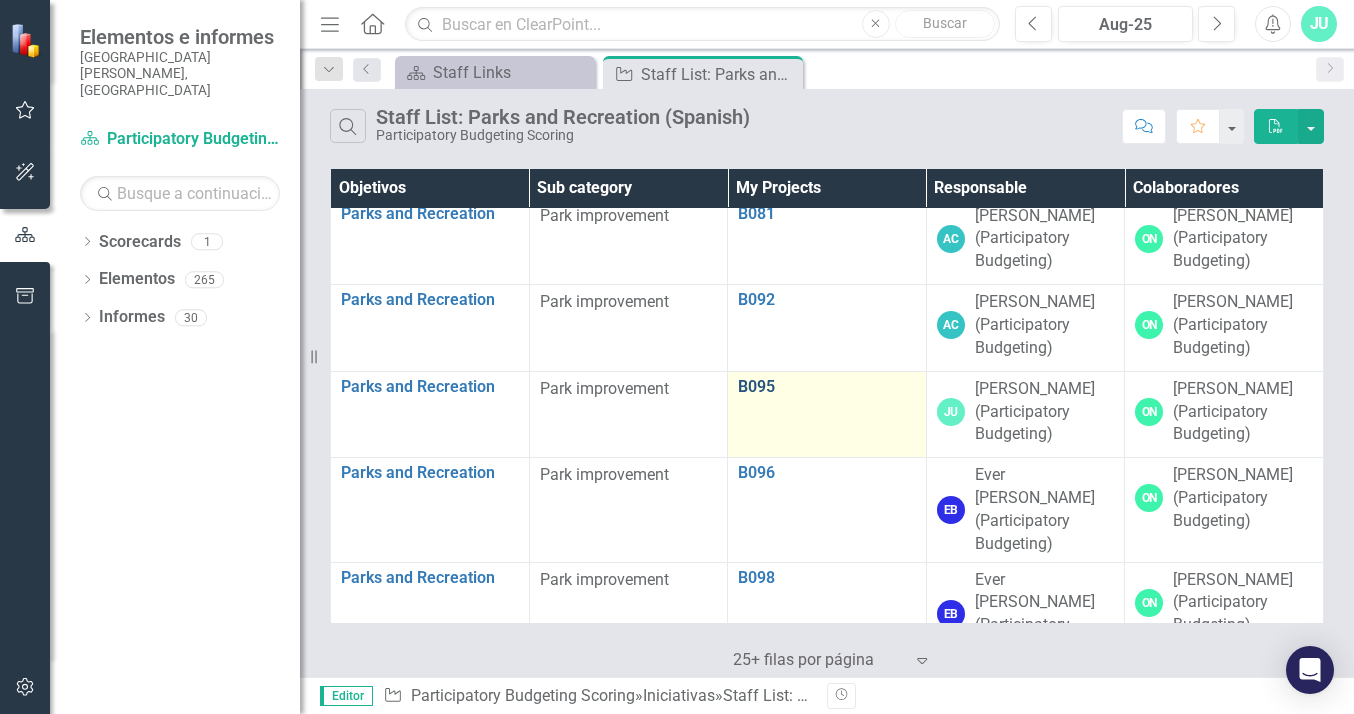 click on "B095" at bounding box center [827, 387] 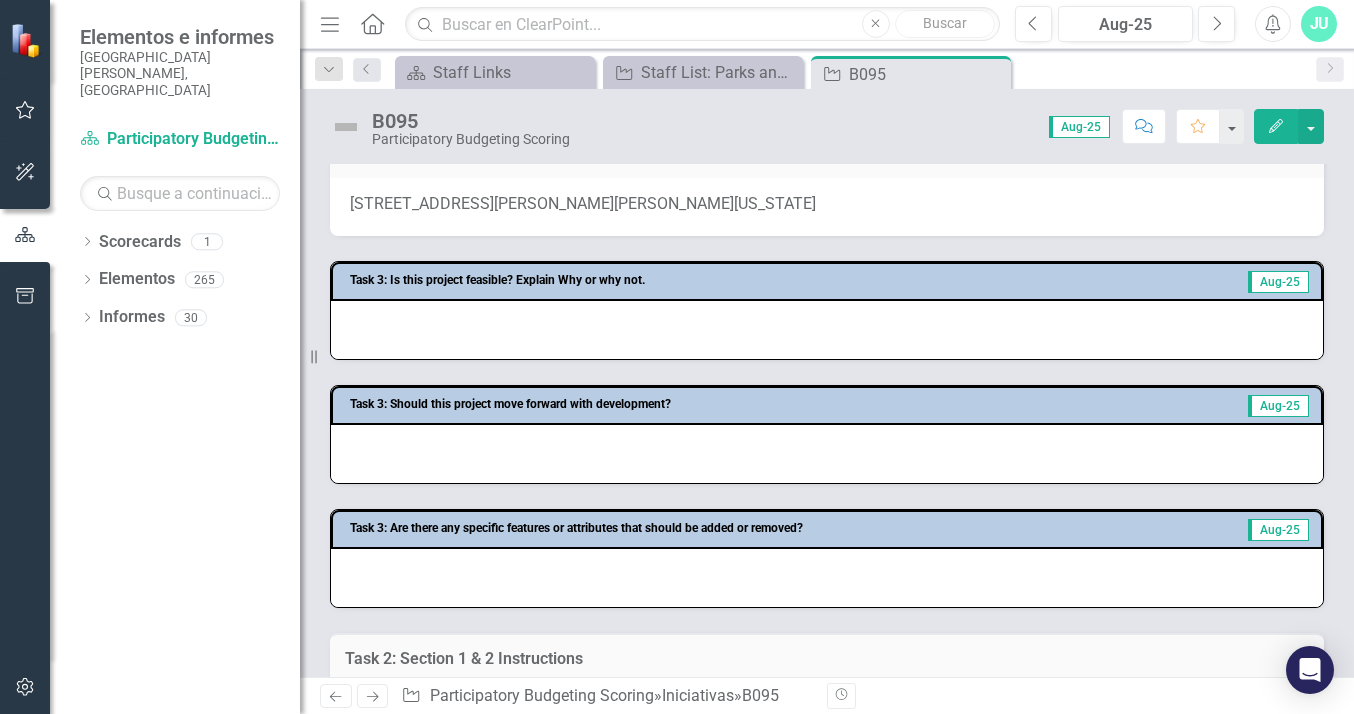 scroll, scrollTop: 435, scrollLeft: 0, axis: vertical 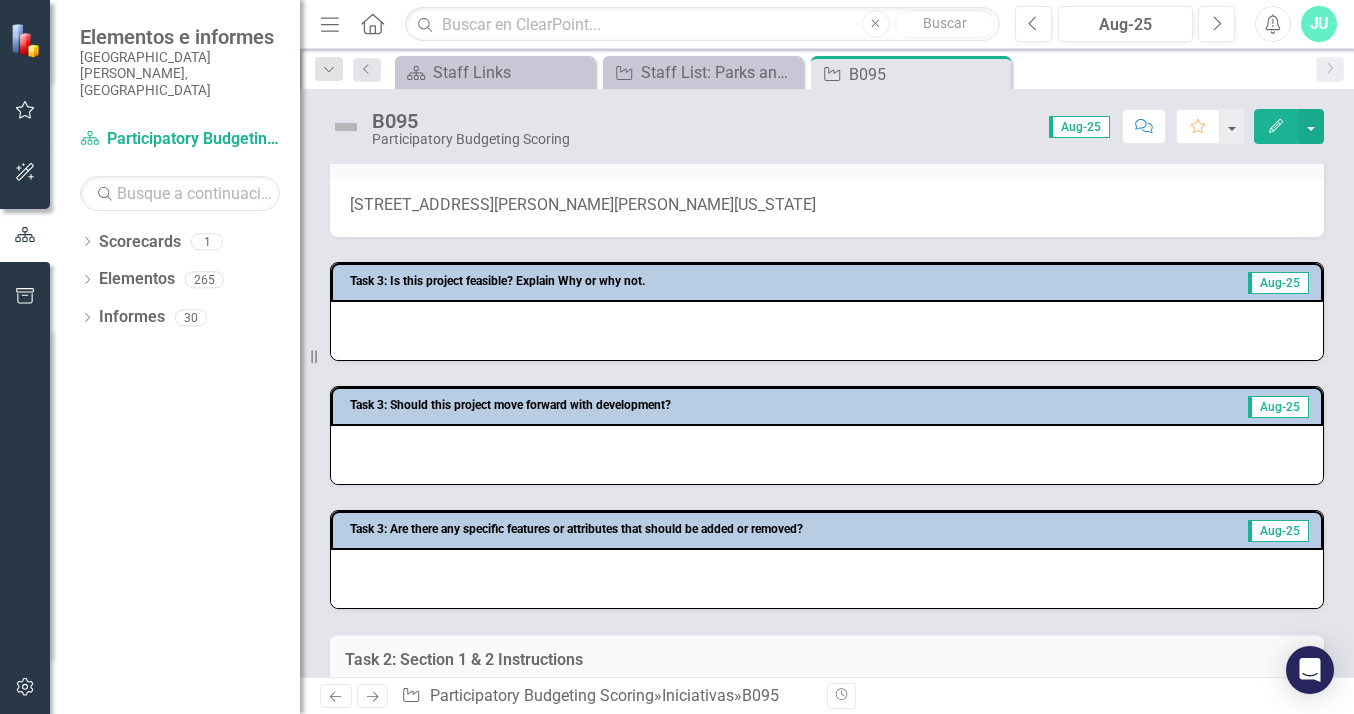 click at bounding box center (827, 331) 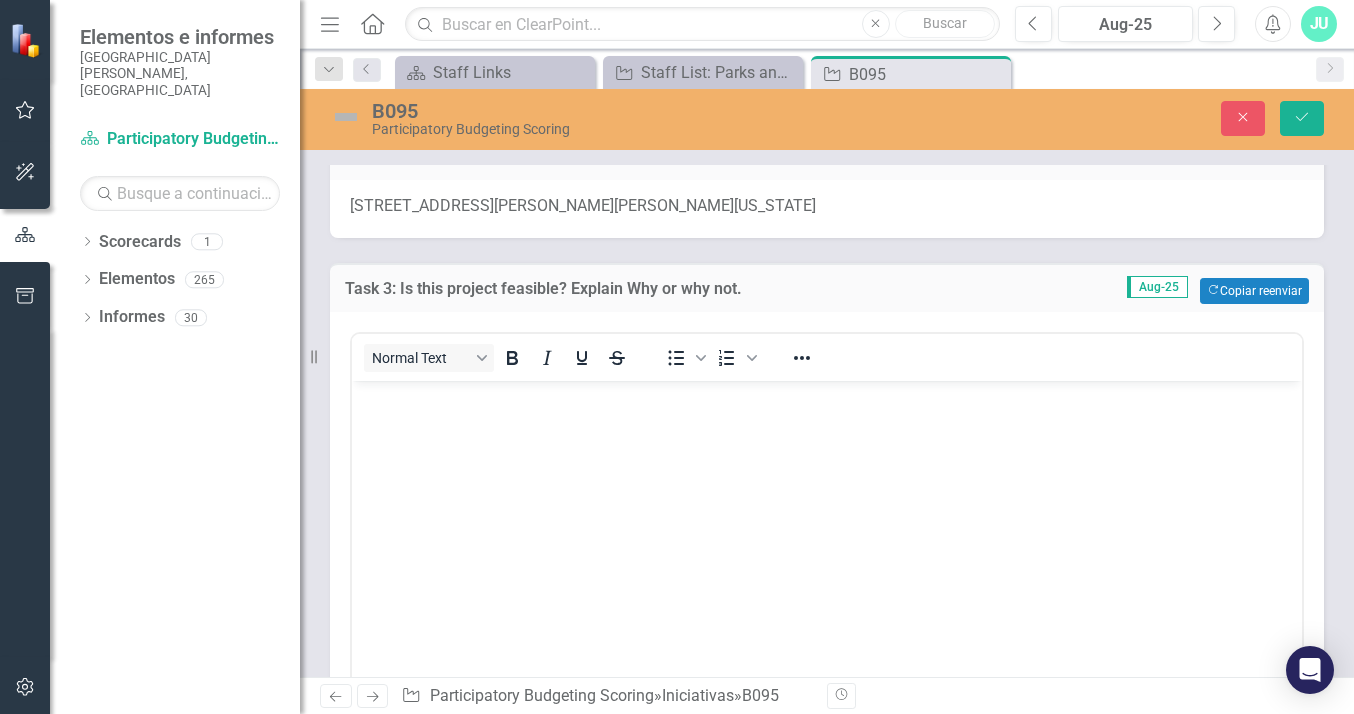 scroll, scrollTop: 0, scrollLeft: 0, axis: both 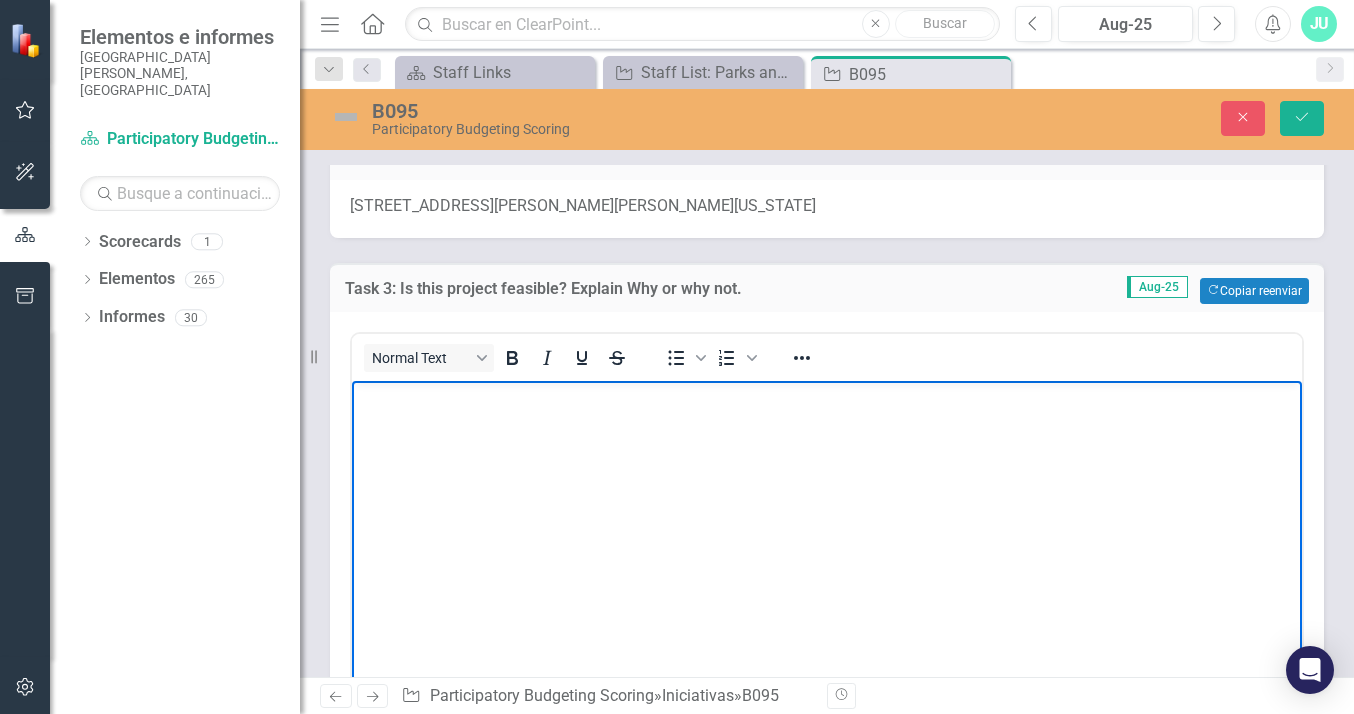 click at bounding box center [827, 531] 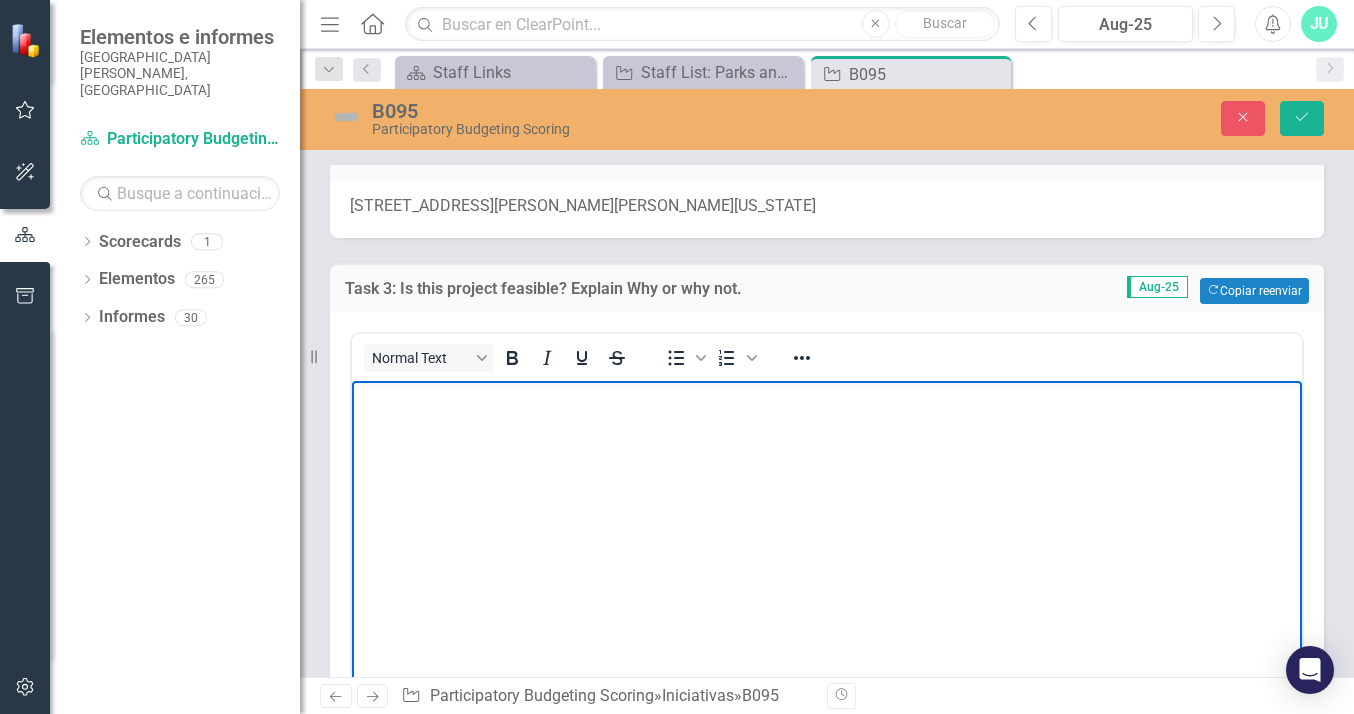 type 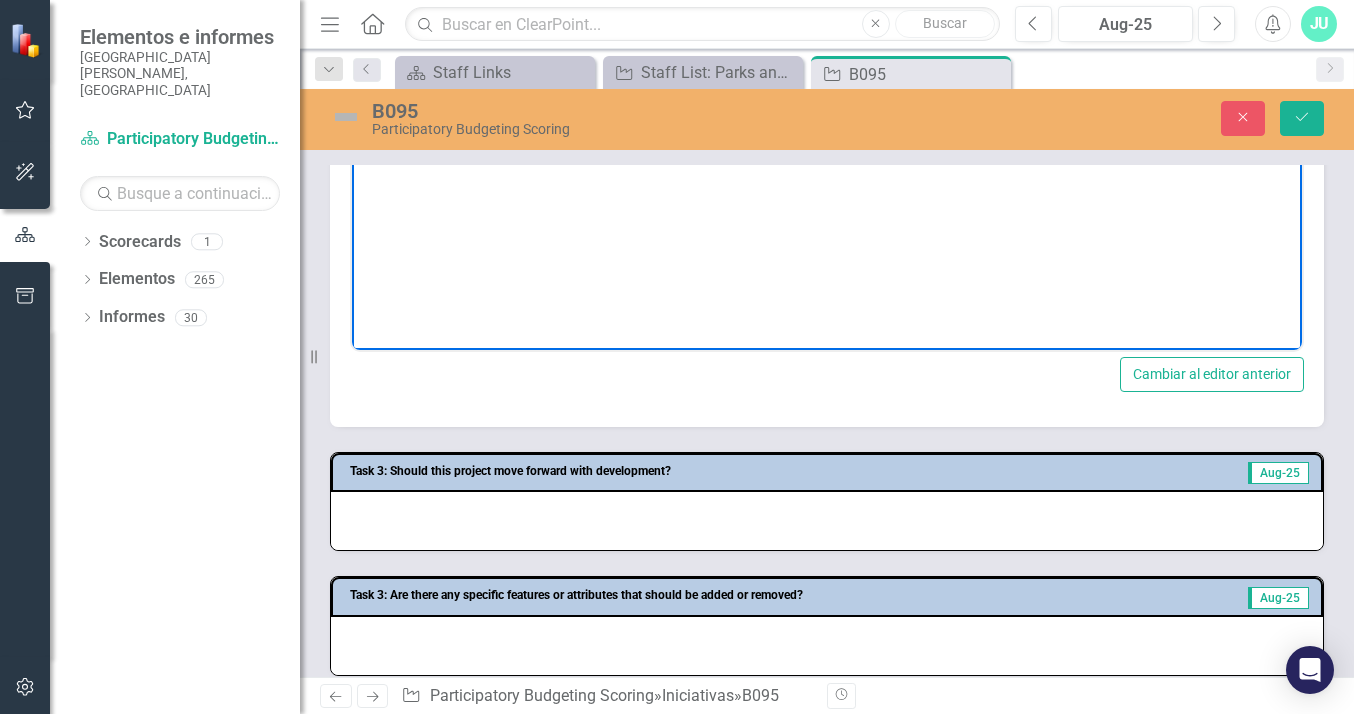 scroll, scrollTop: 816, scrollLeft: 0, axis: vertical 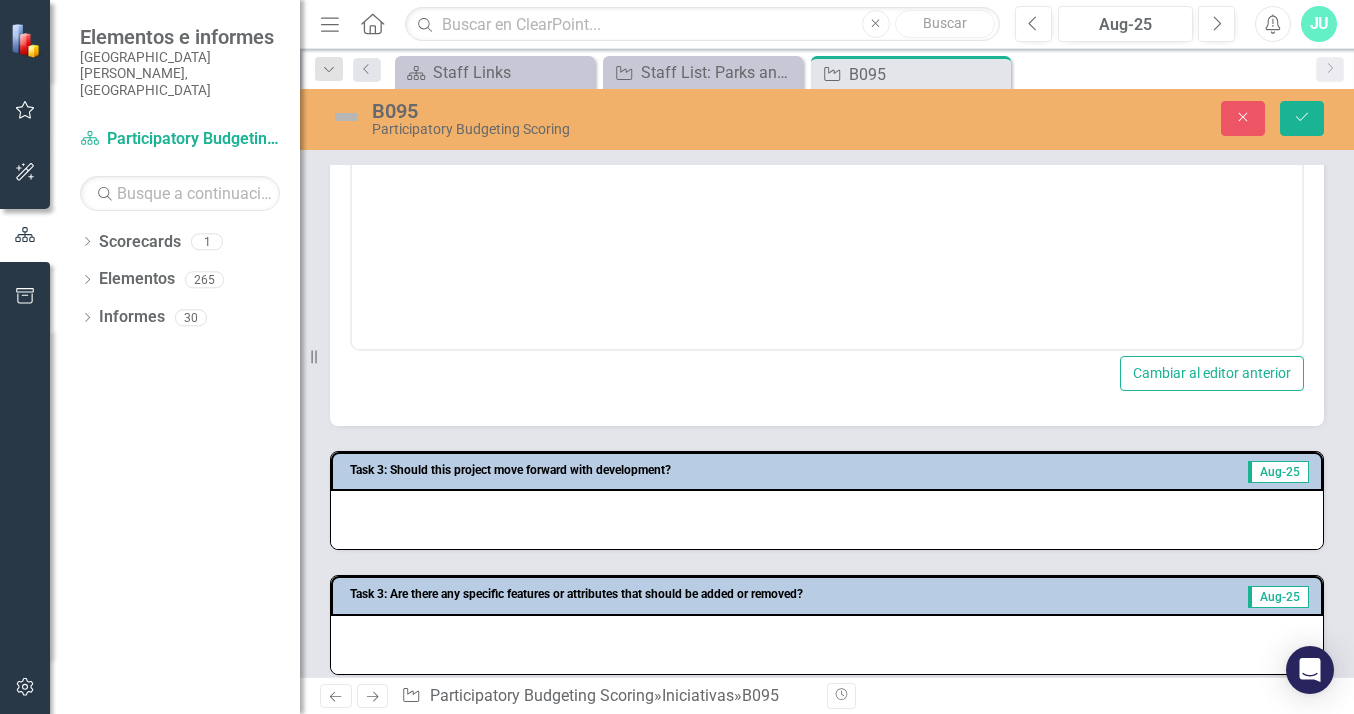 click at bounding box center (827, 520) 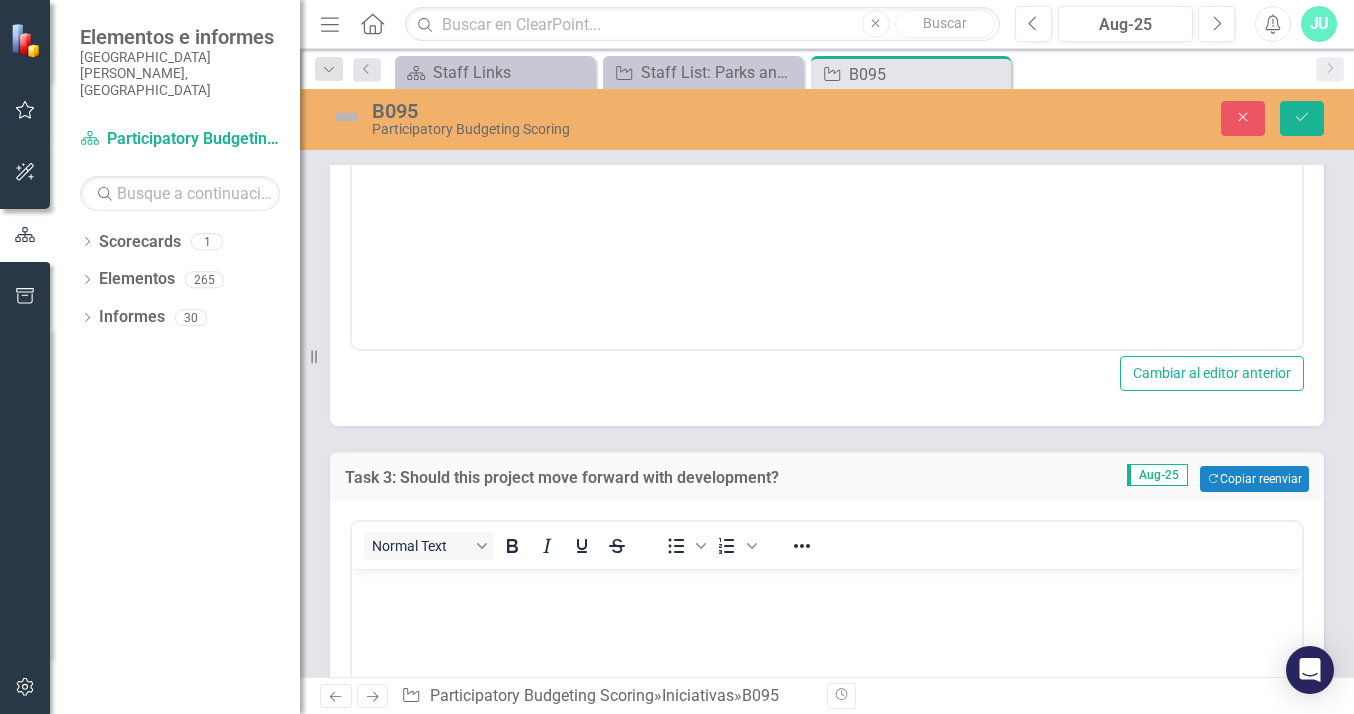 scroll, scrollTop: 0, scrollLeft: 0, axis: both 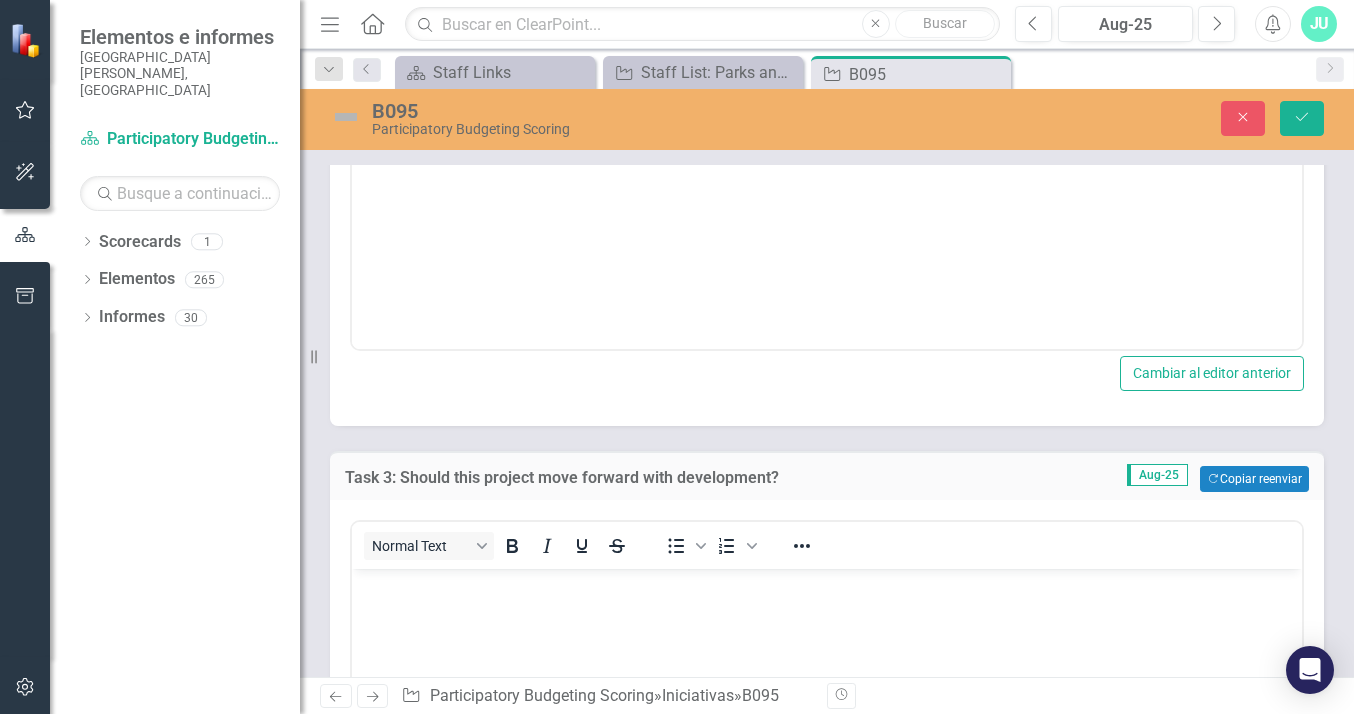 click at bounding box center [827, 719] 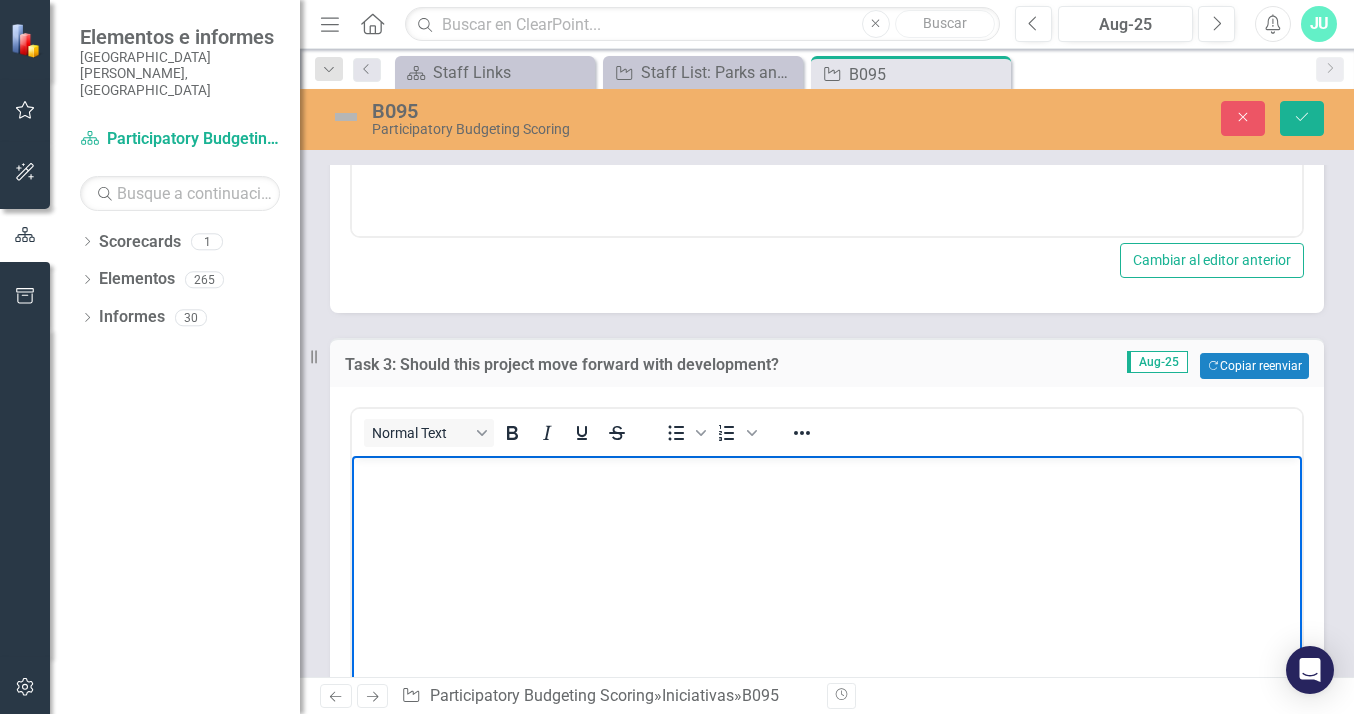 scroll, scrollTop: 991, scrollLeft: 0, axis: vertical 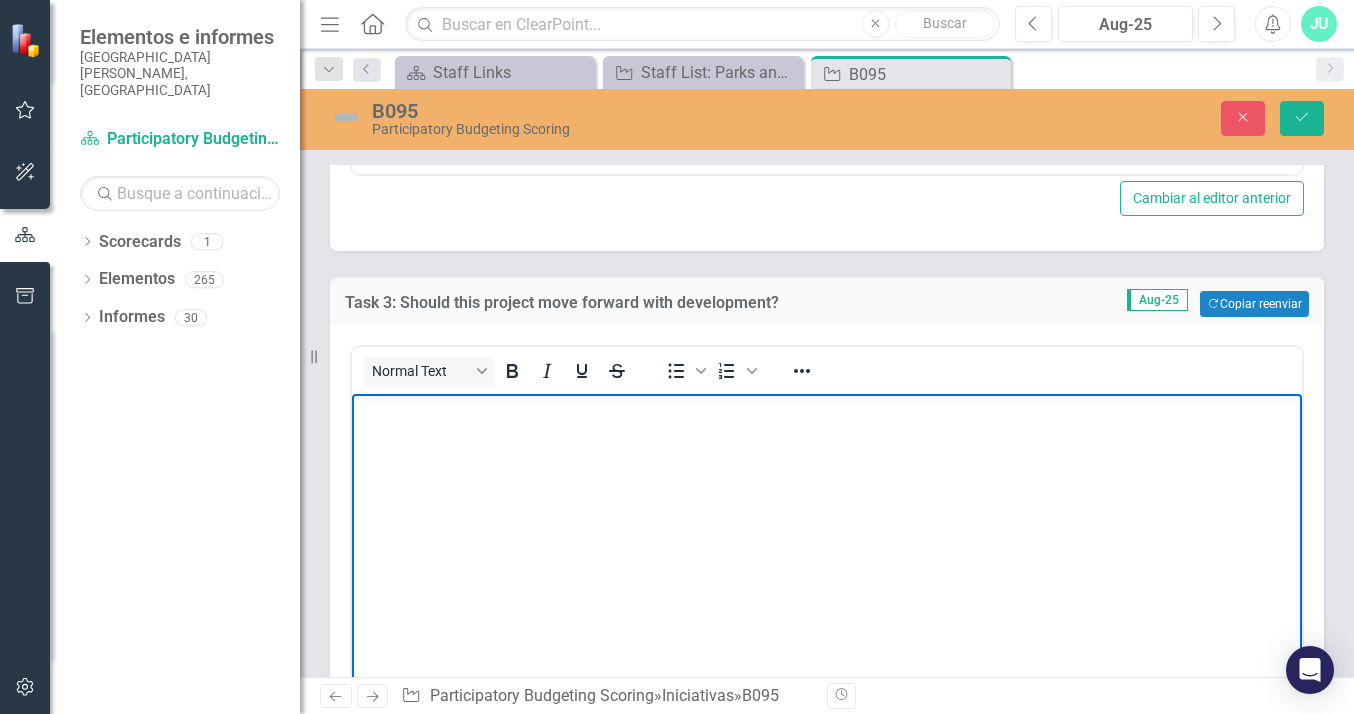 type 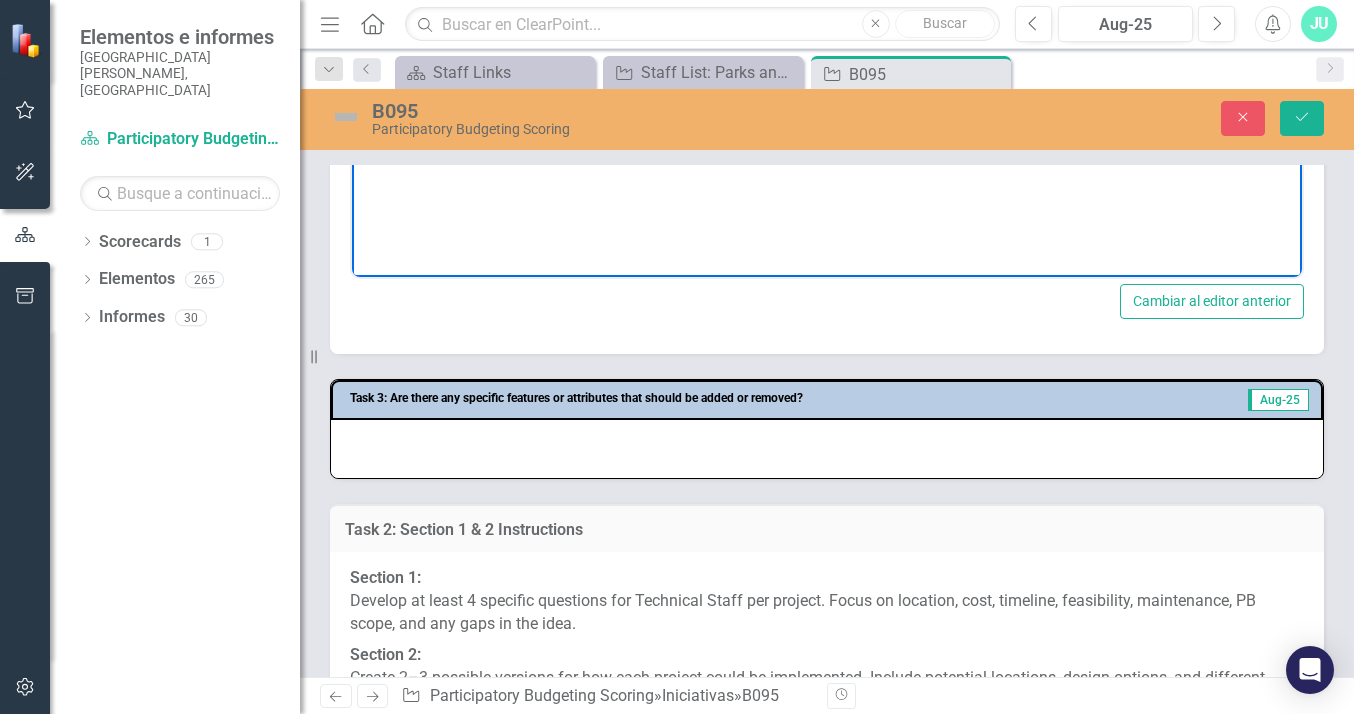 scroll, scrollTop: 1462, scrollLeft: 0, axis: vertical 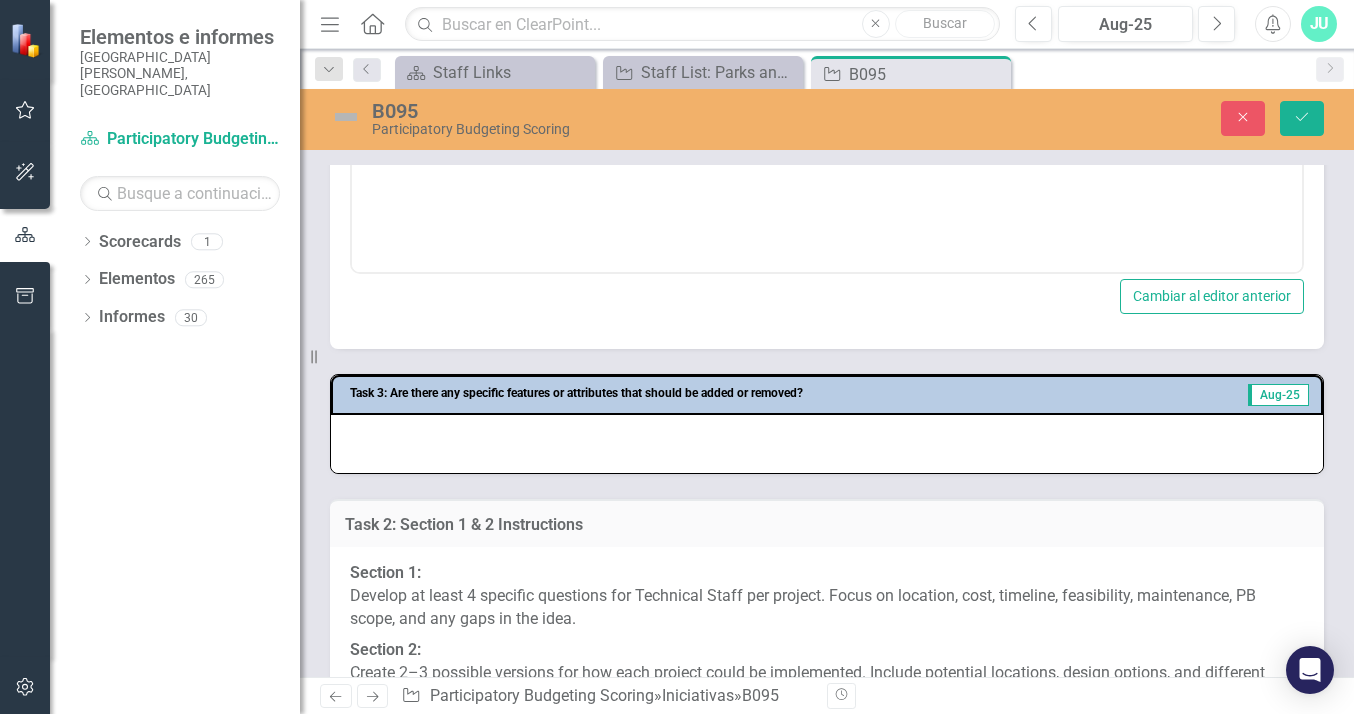 click at bounding box center [827, 444] 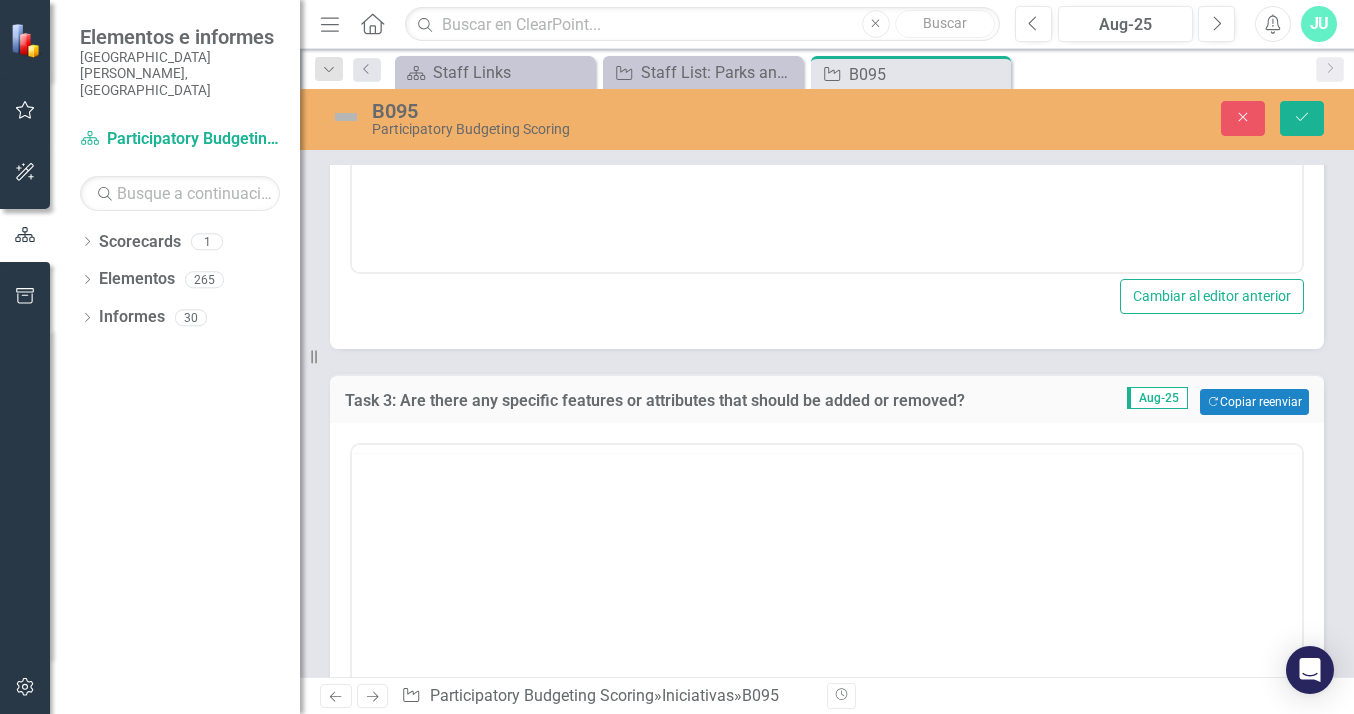 scroll, scrollTop: 0, scrollLeft: 0, axis: both 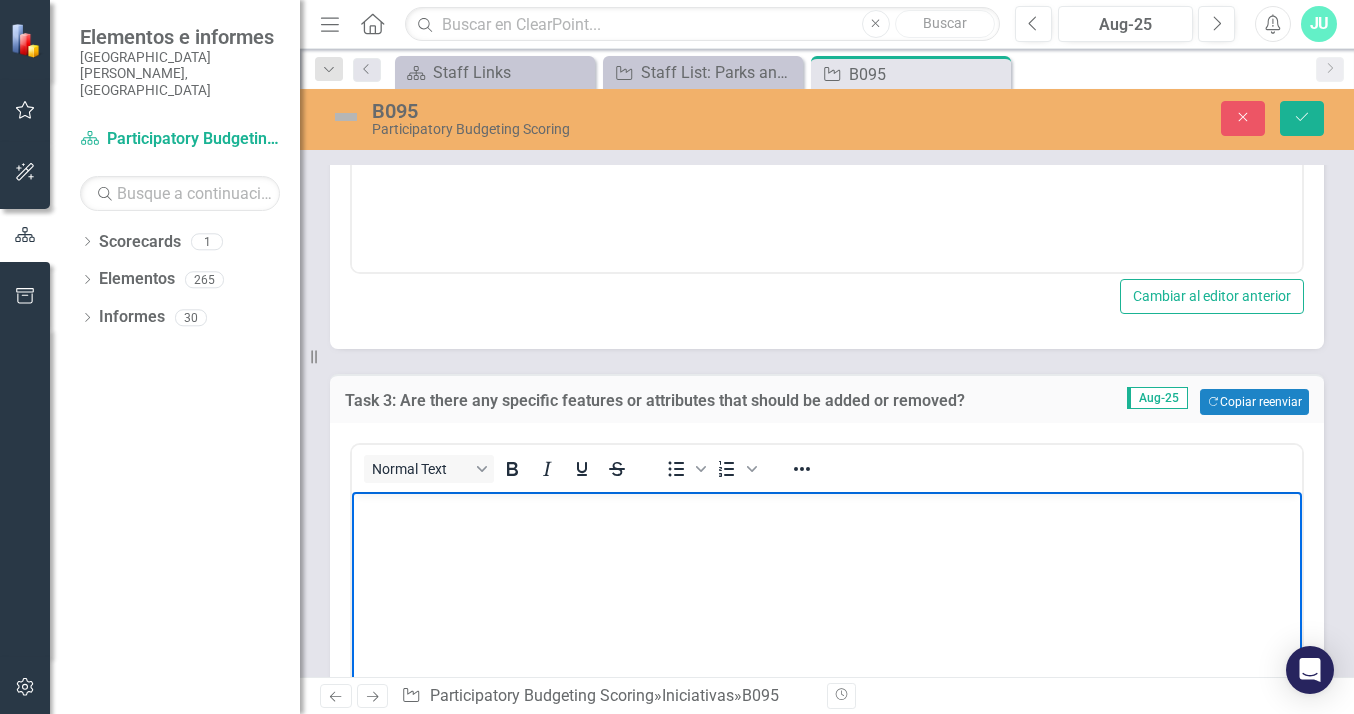 click at bounding box center [827, 642] 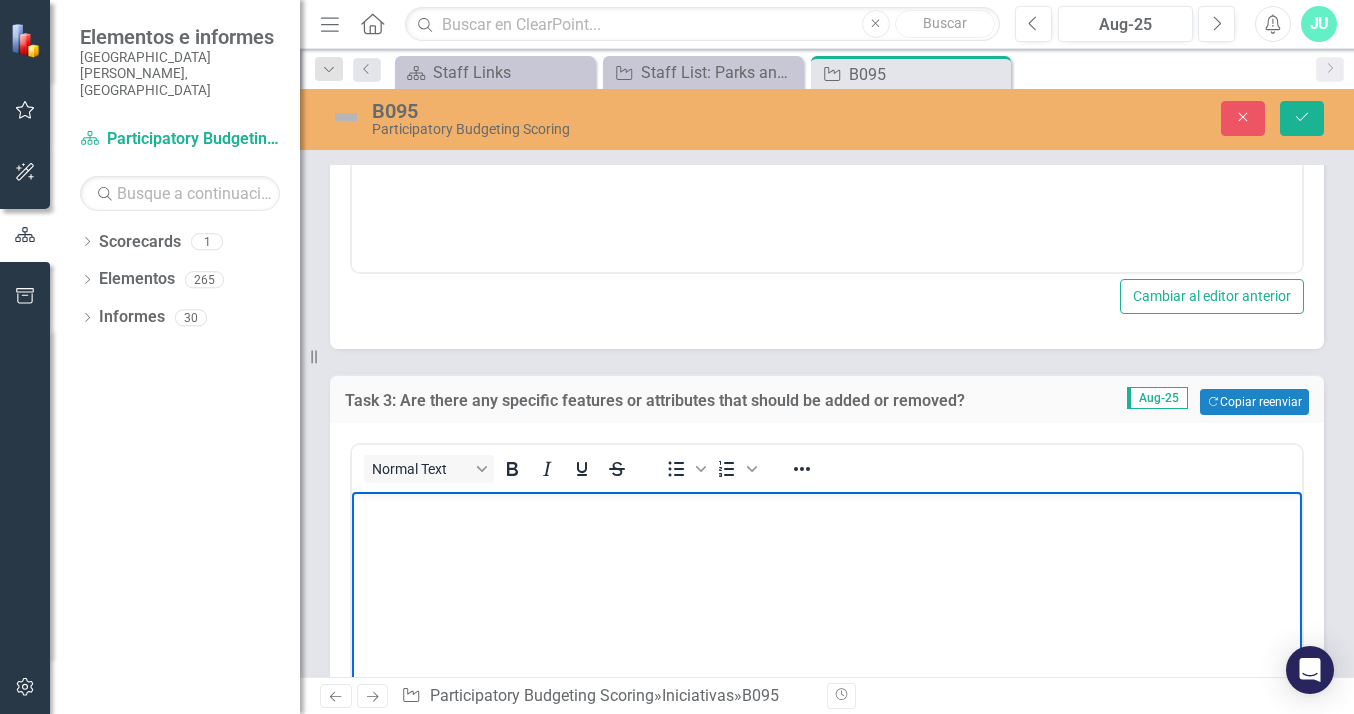 click at bounding box center (827, 642) 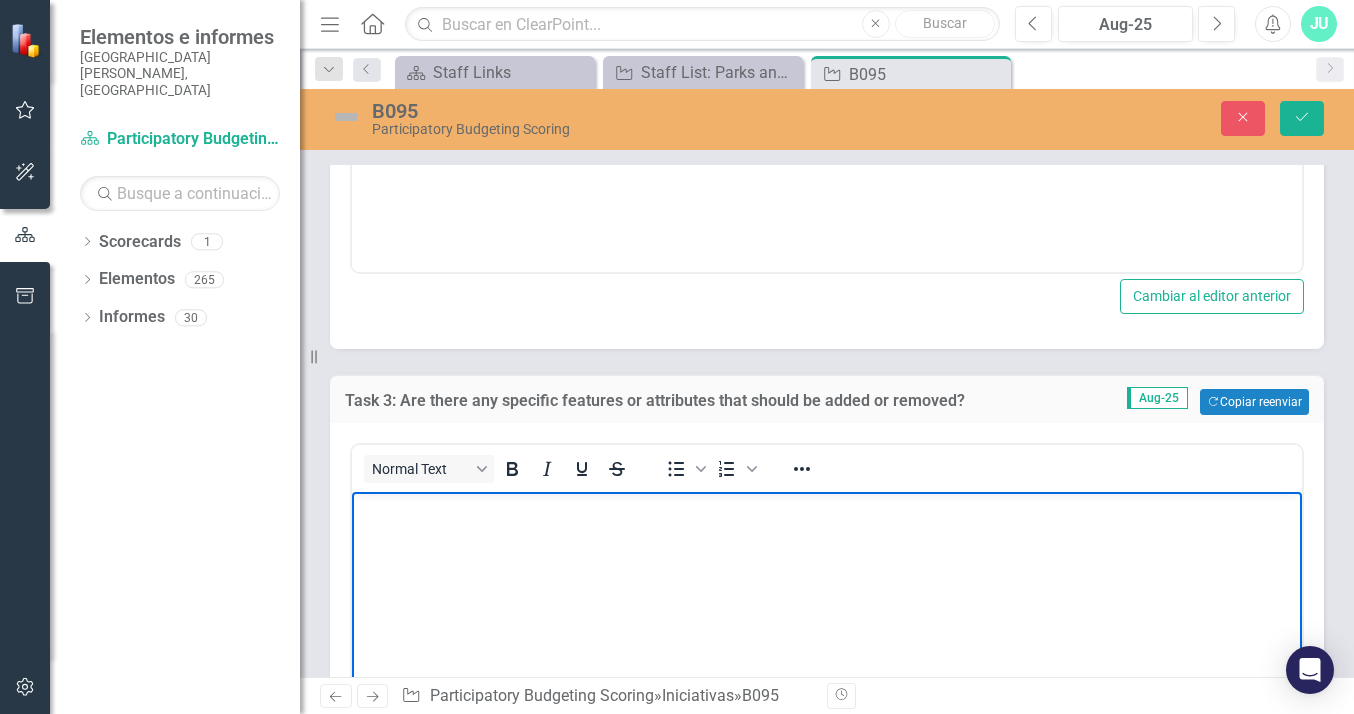 type 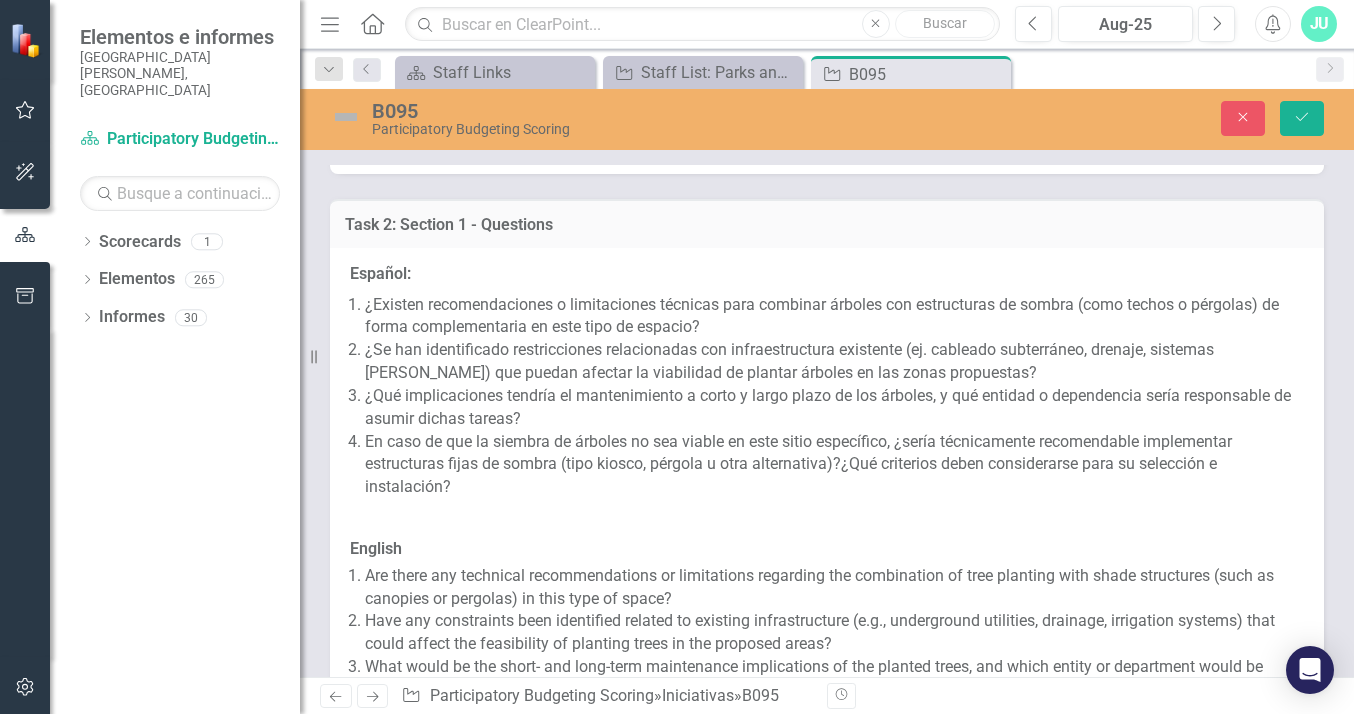 scroll, scrollTop: 2463, scrollLeft: 0, axis: vertical 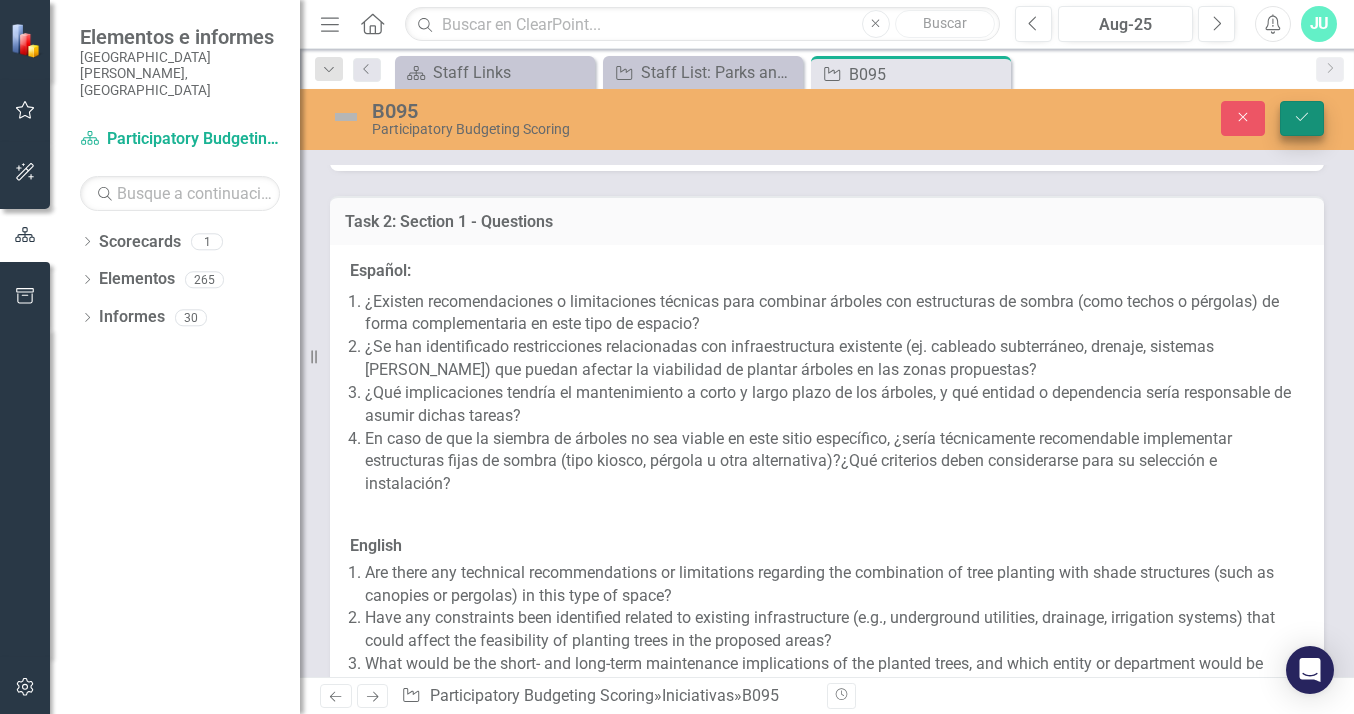 click on "Guardar" 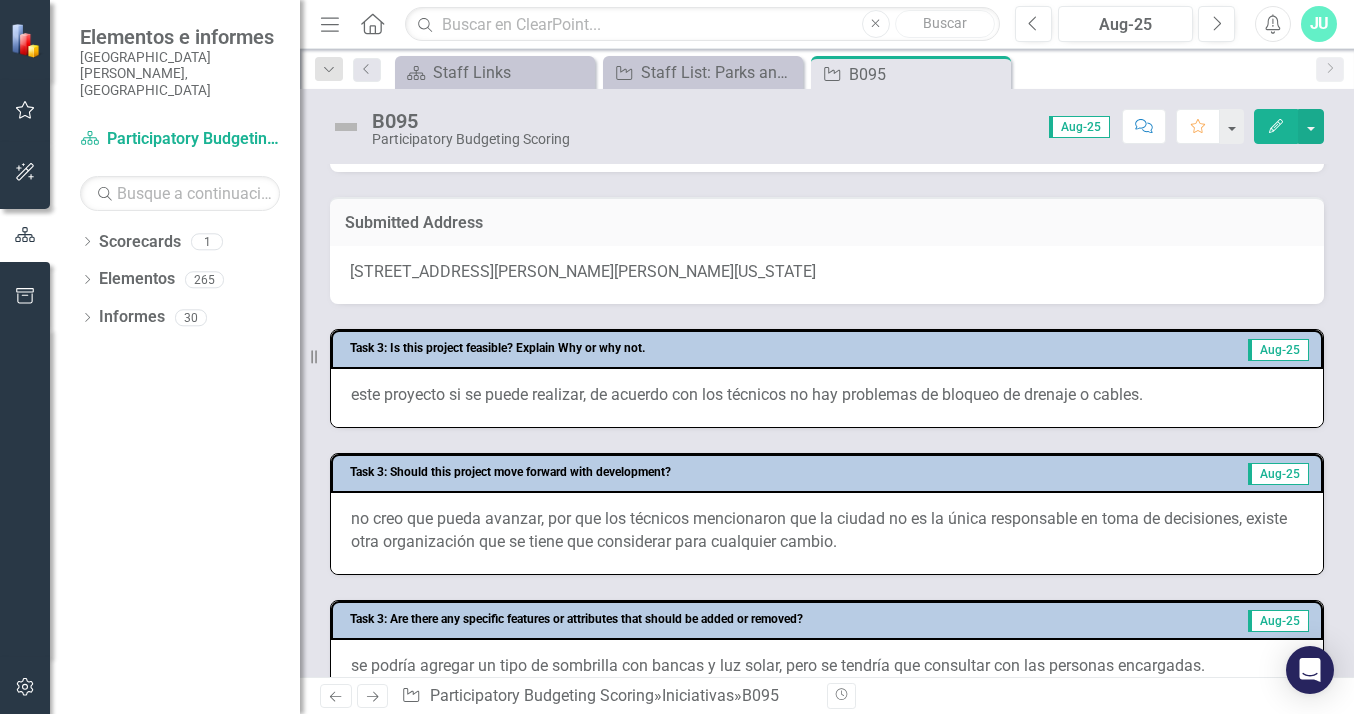 scroll, scrollTop: 376, scrollLeft: 0, axis: vertical 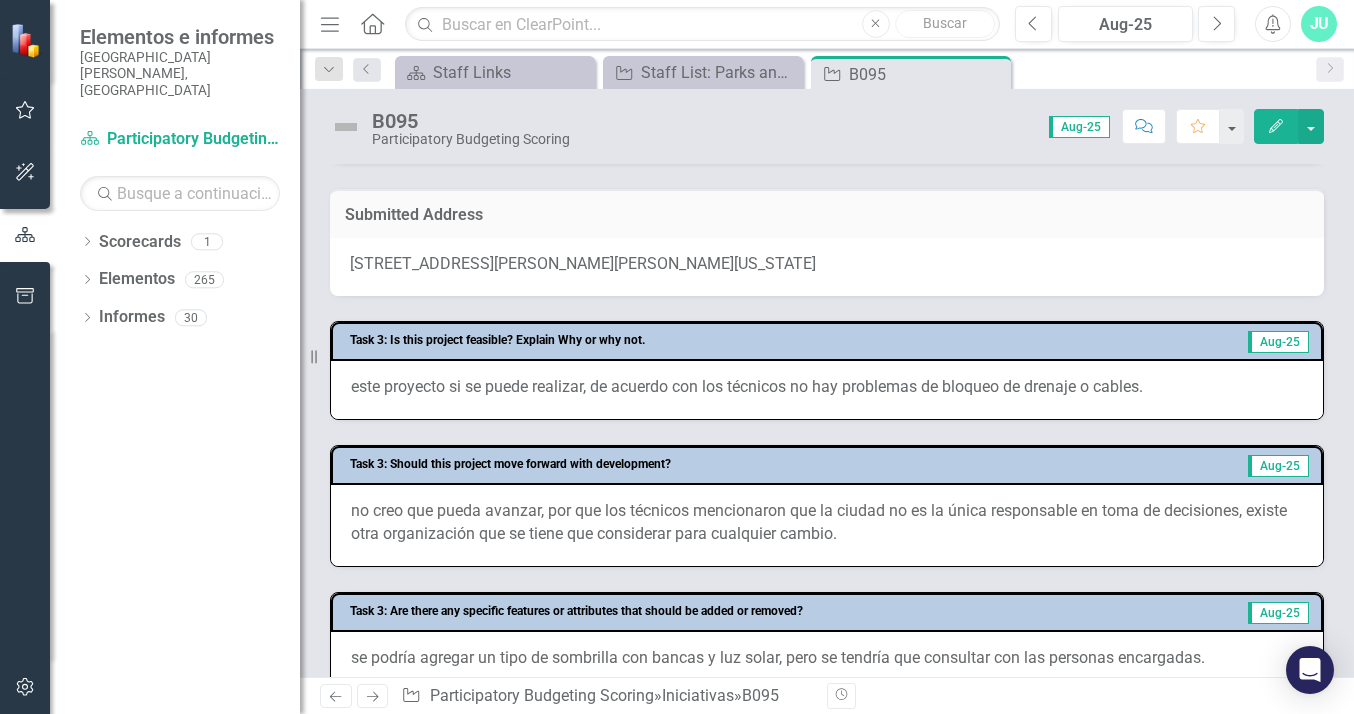 click on "no creo que pueda avanzar, por que los técnicos mencionaron que la ciudad no es la única responsable en toma de decisiones, existe otra organización que se tiene que considerar para cualquier cambio." at bounding box center [827, 523] 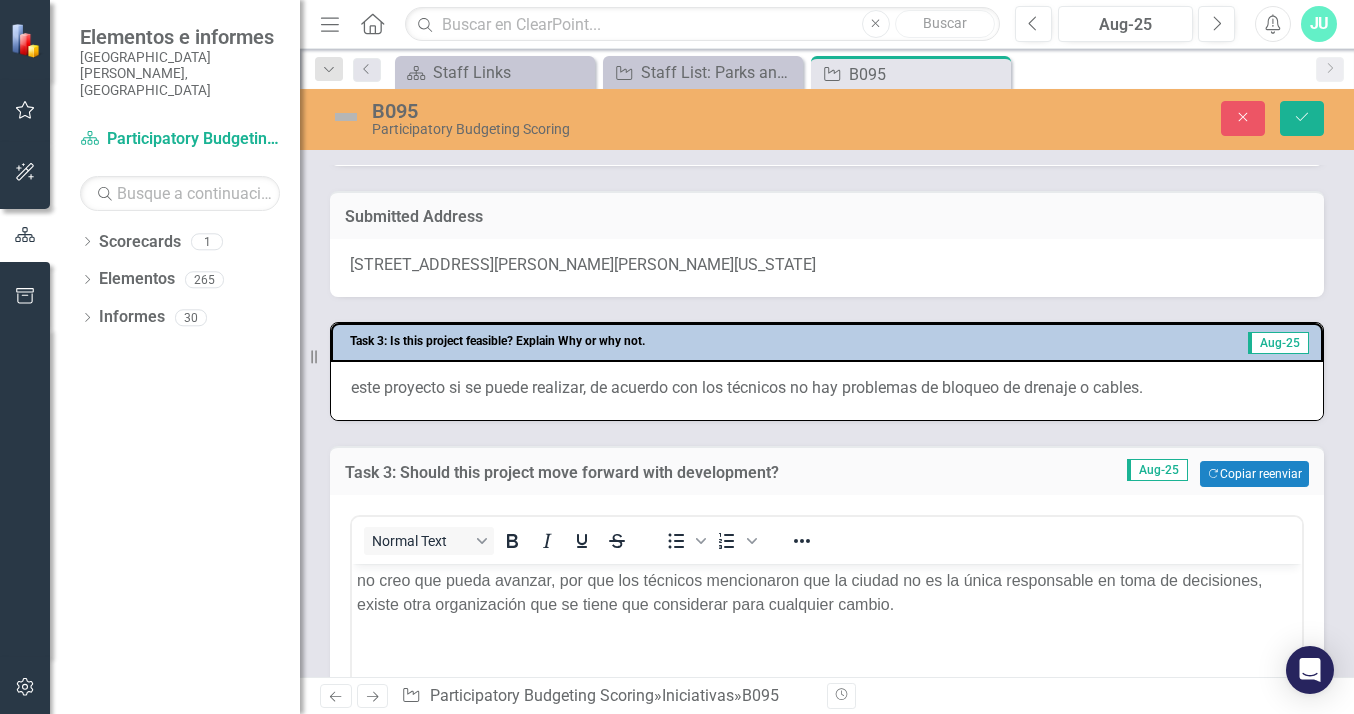 scroll, scrollTop: 0, scrollLeft: 0, axis: both 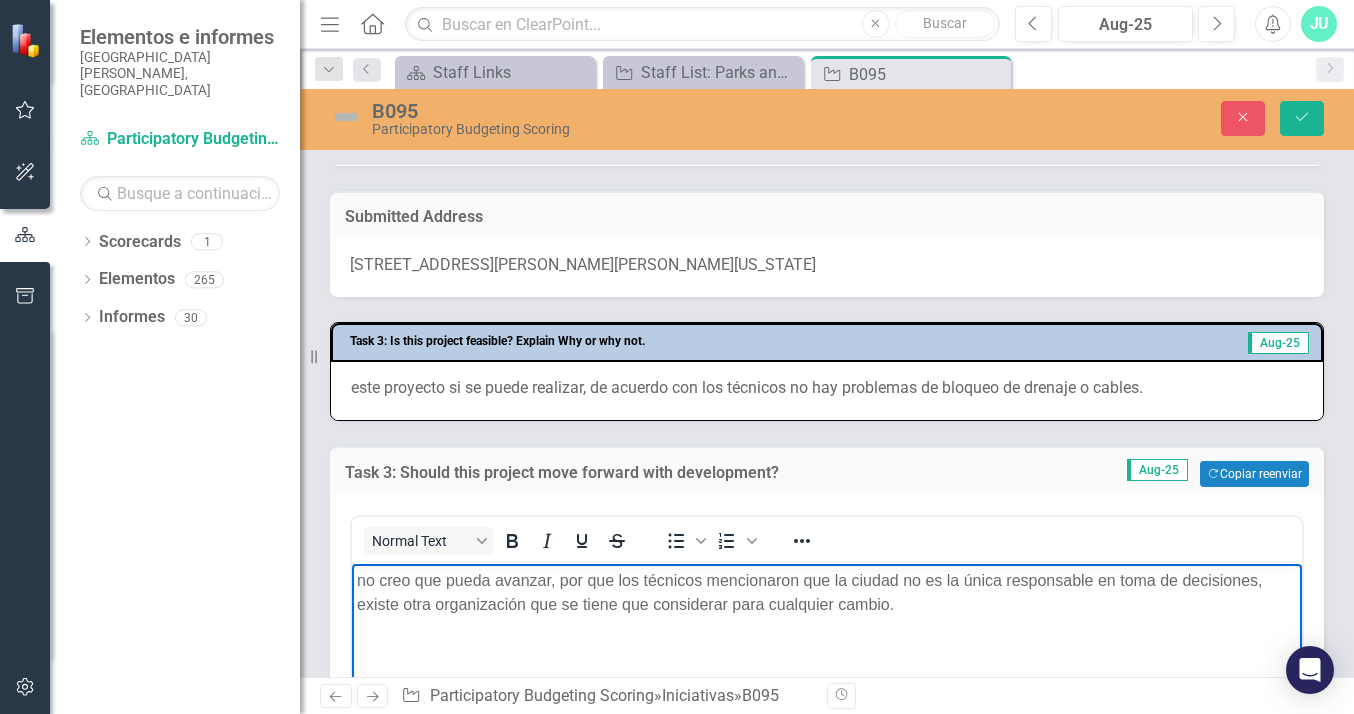 click on "no creo que pueda avanzar, por que los técnicos mencionaron que la ciudad no es la única responsable en toma de decisiones, existe otra organización que se tiene que considerar para cualquier cambio." at bounding box center (827, 593) 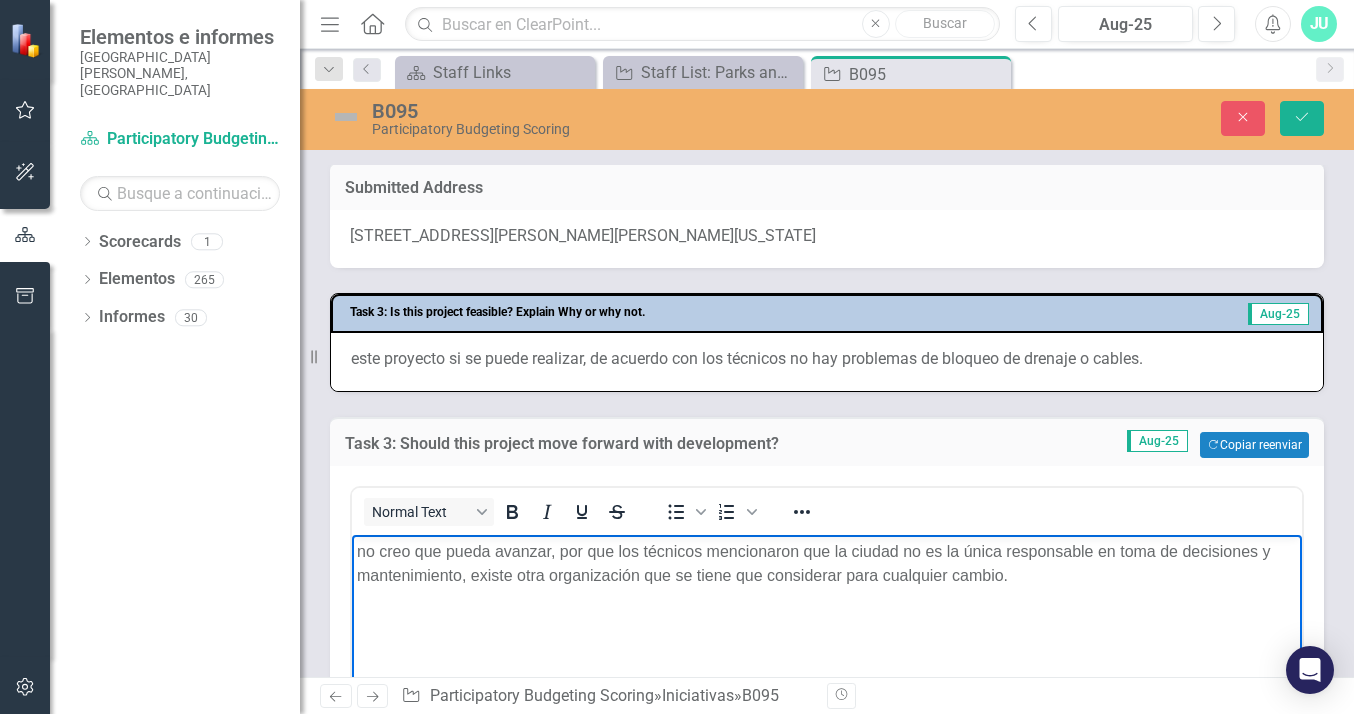 scroll, scrollTop: 415, scrollLeft: 0, axis: vertical 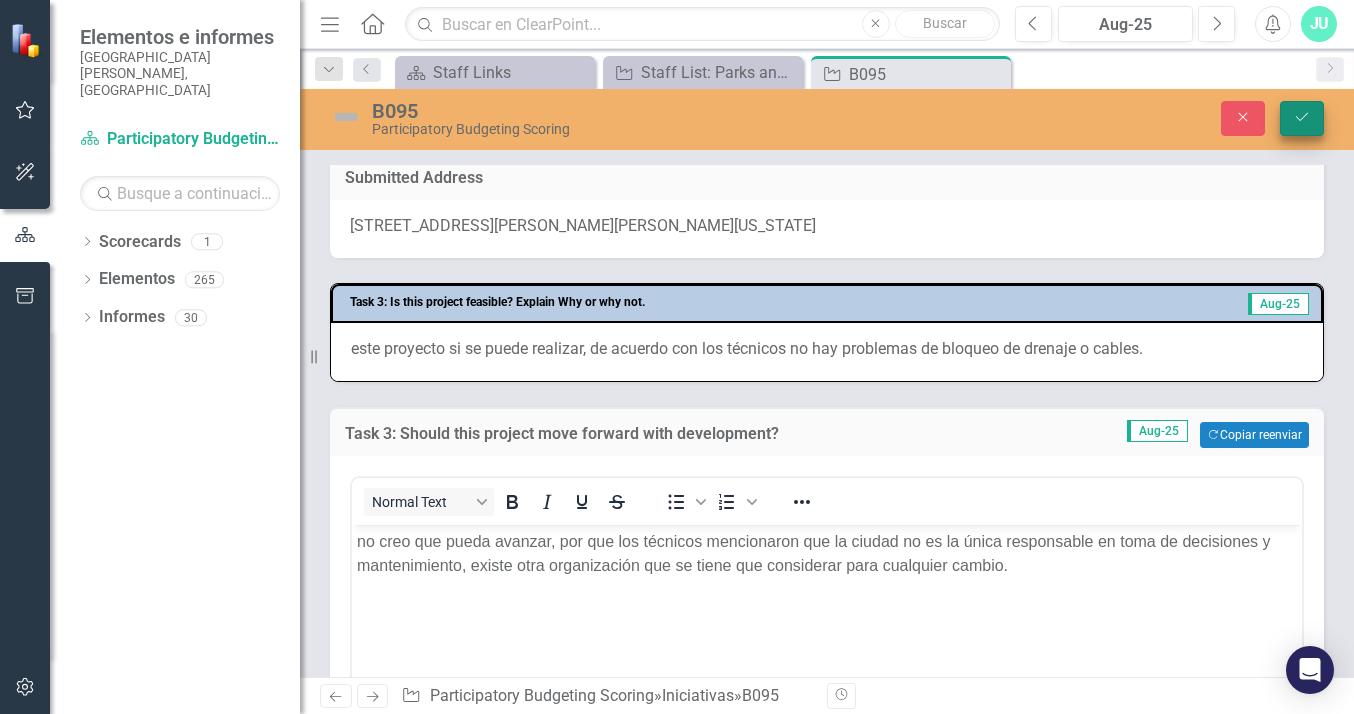 click on "Guardar" 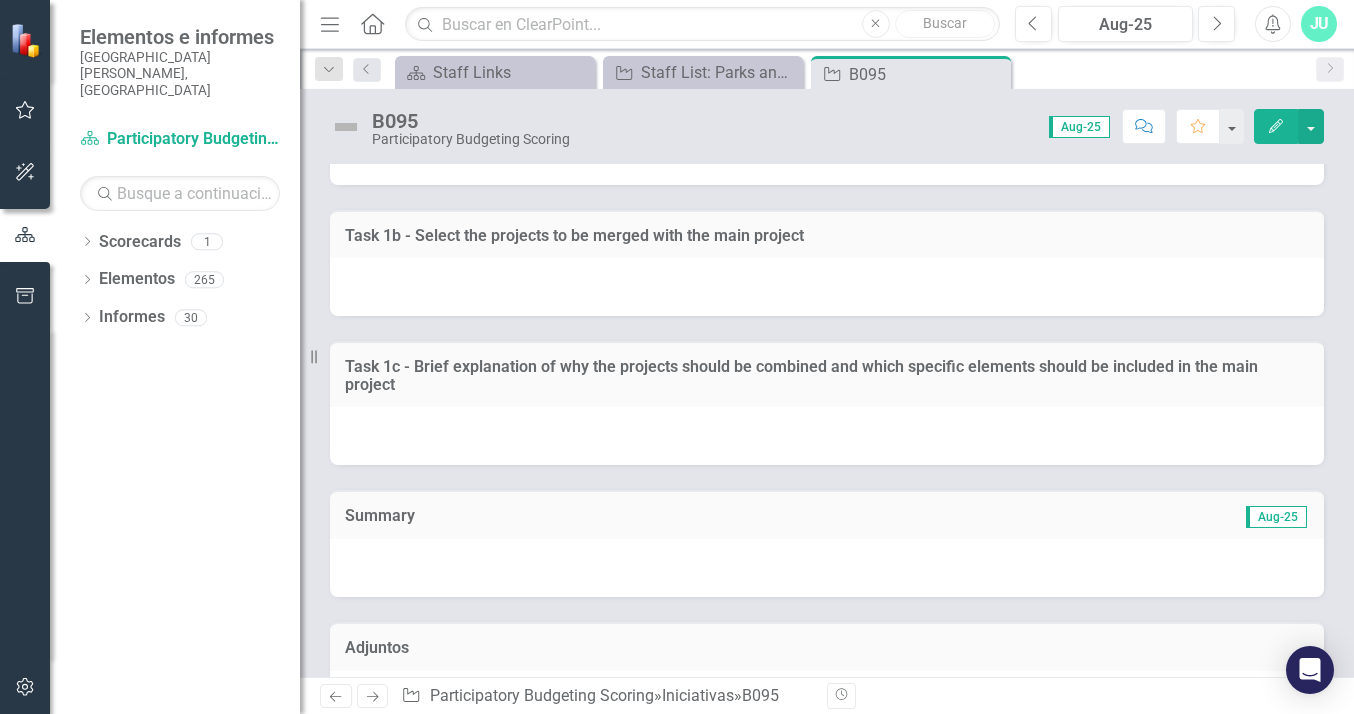 scroll, scrollTop: 2475, scrollLeft: 0, axis: vertical 